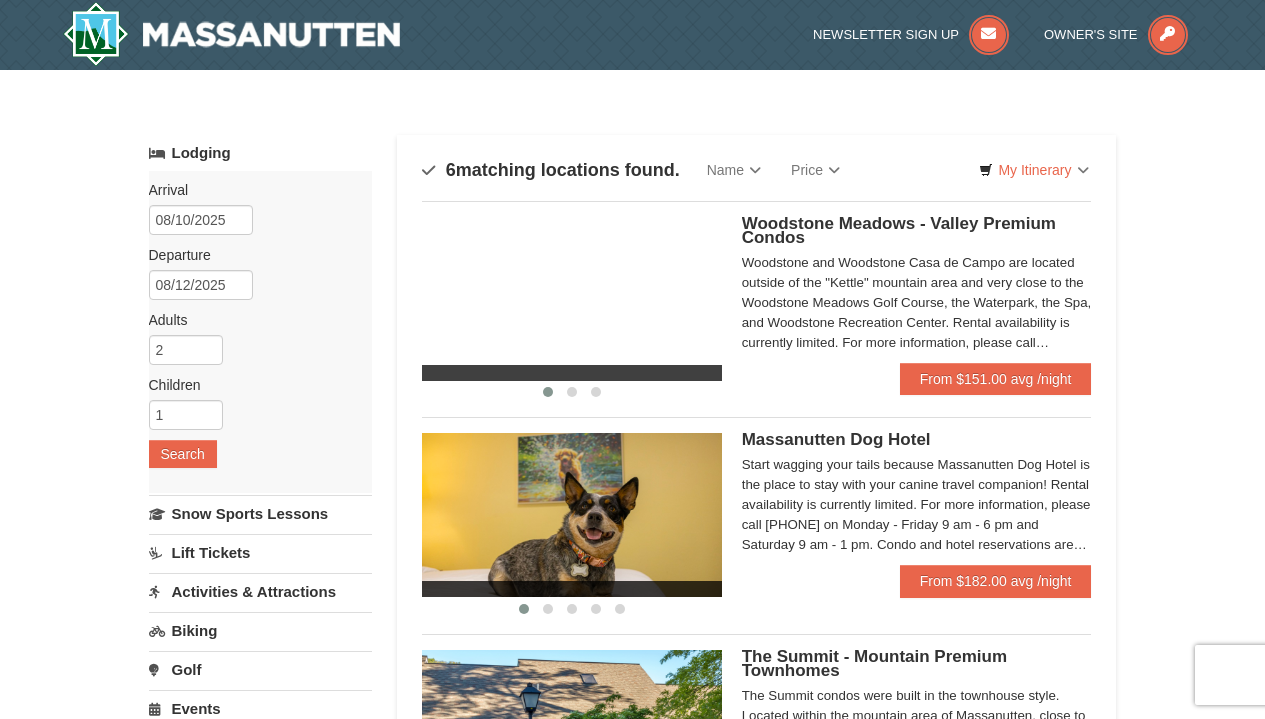 scroll, scrollTop: 0, scrollLeft: 0, axis: both 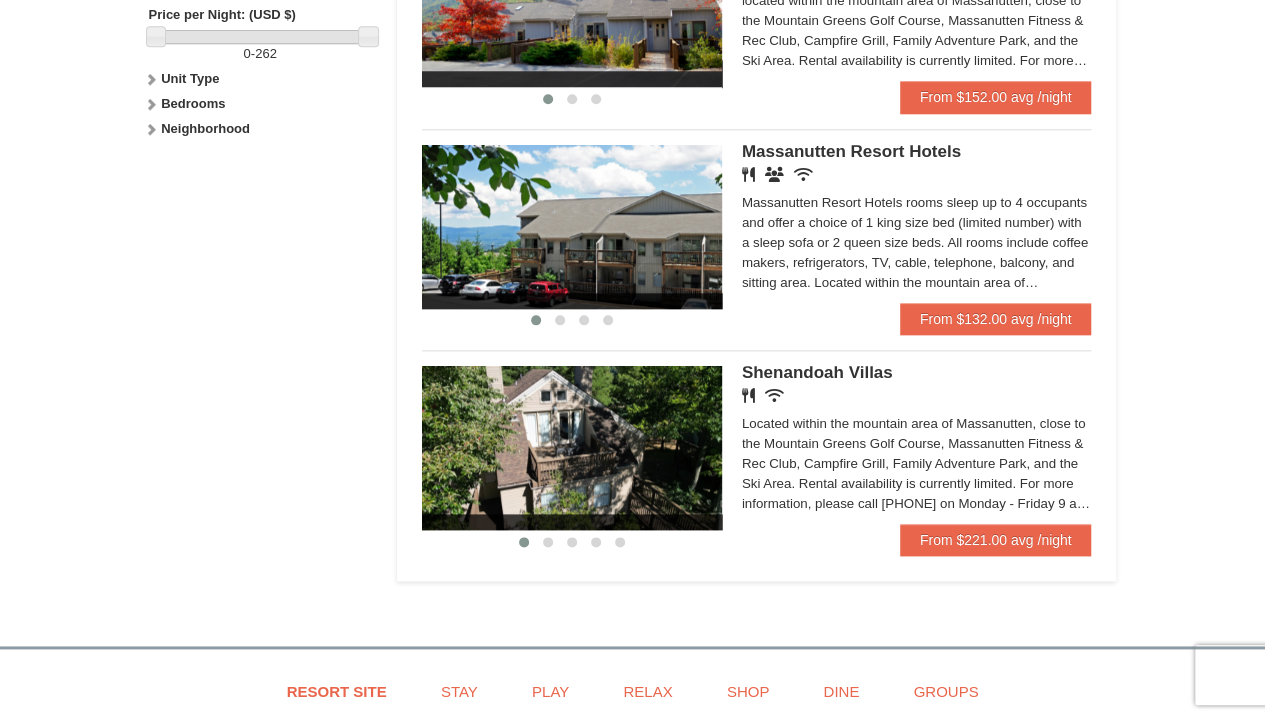 click at bounding box center (572, 448) 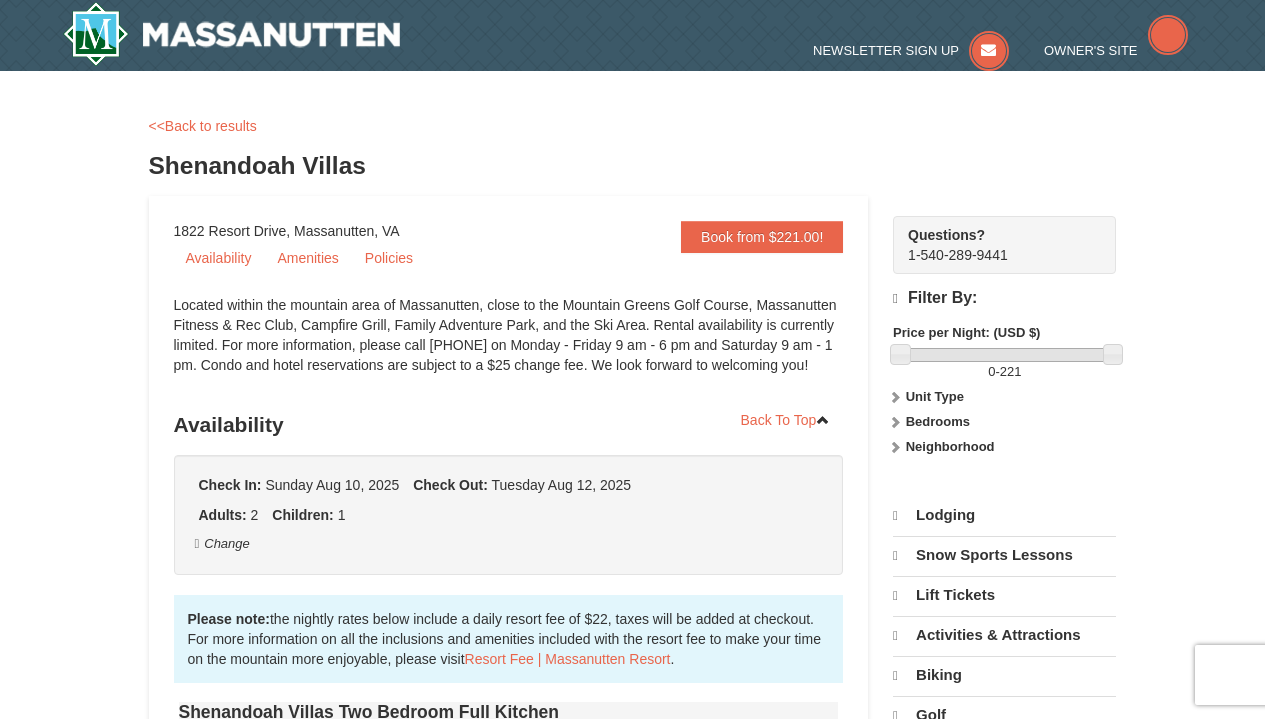 scroll, scrollTop: 0, scrollLeft: 0, axis: both 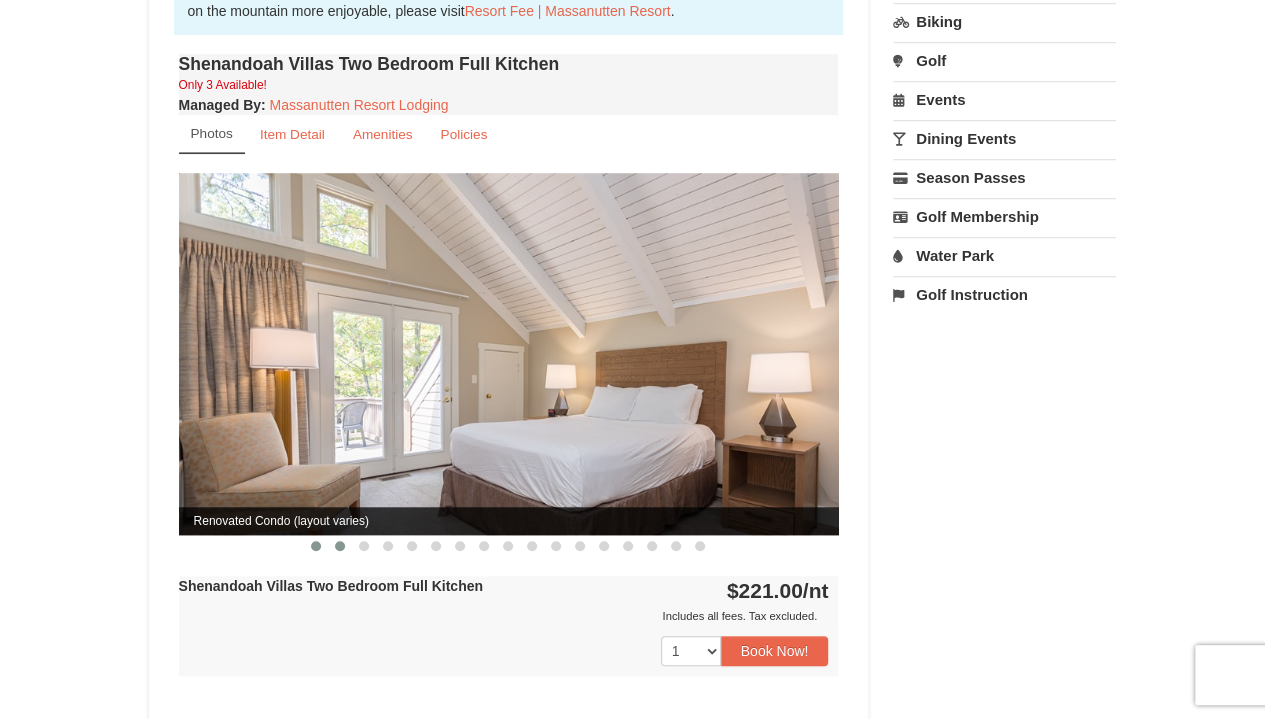 click at bounding box center [340, 546] 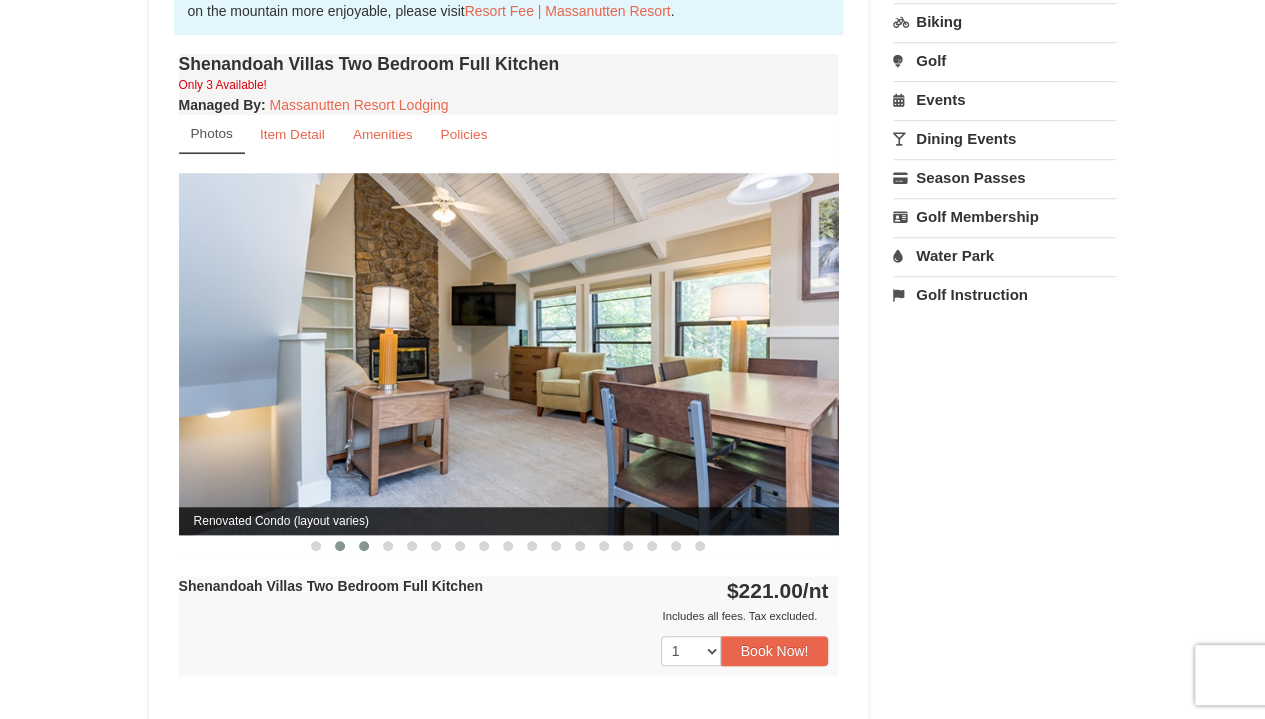 click at bounding box center (364, 546) 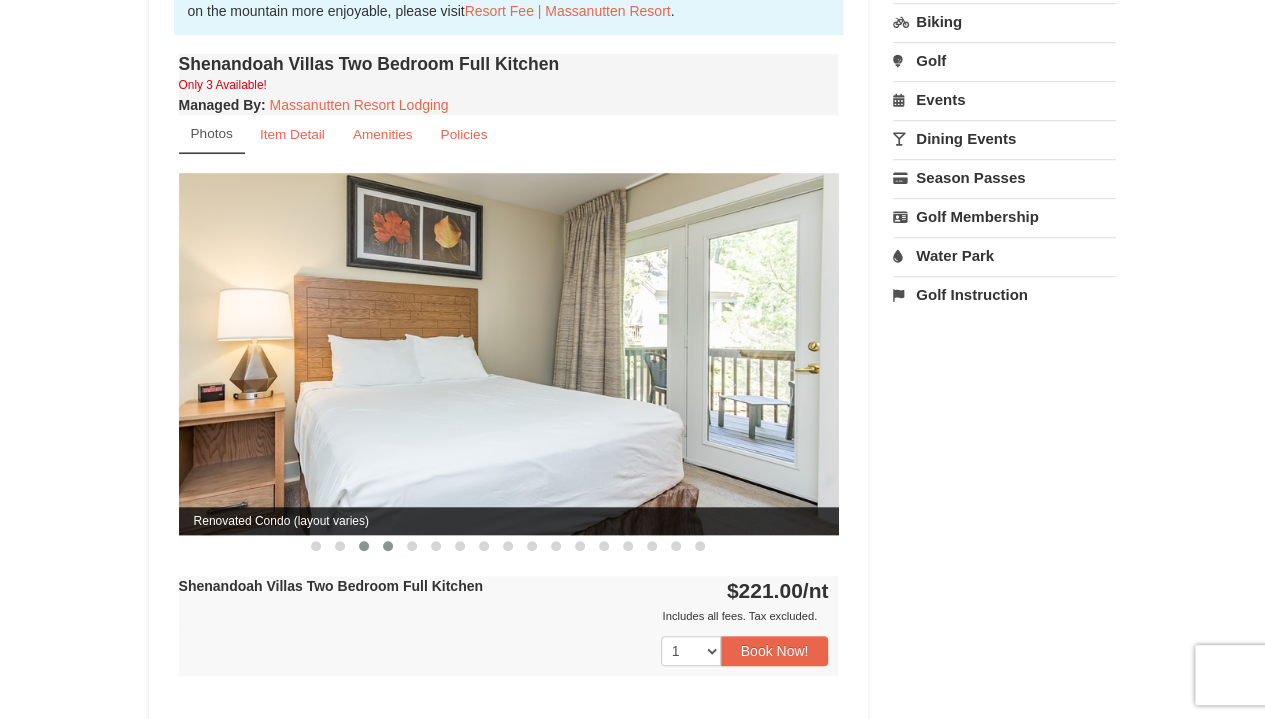 click at bounding box center [388, 546] 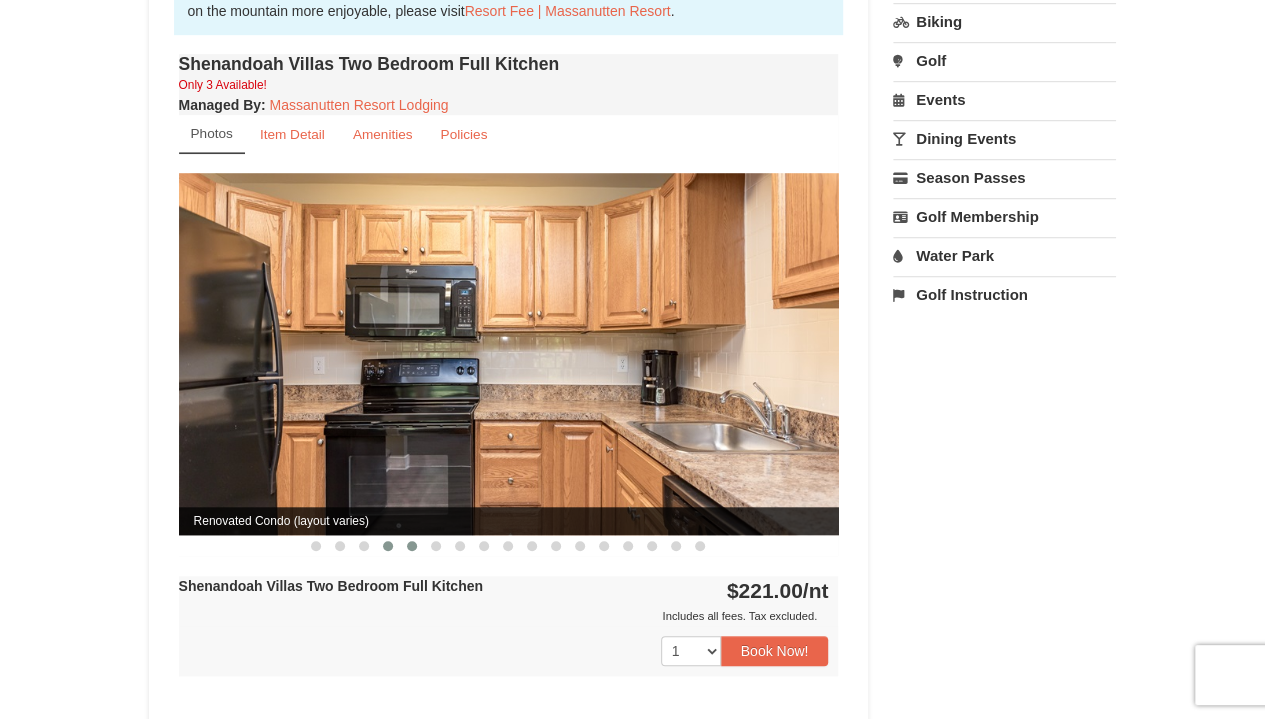 click at bounding box center (412, 546) 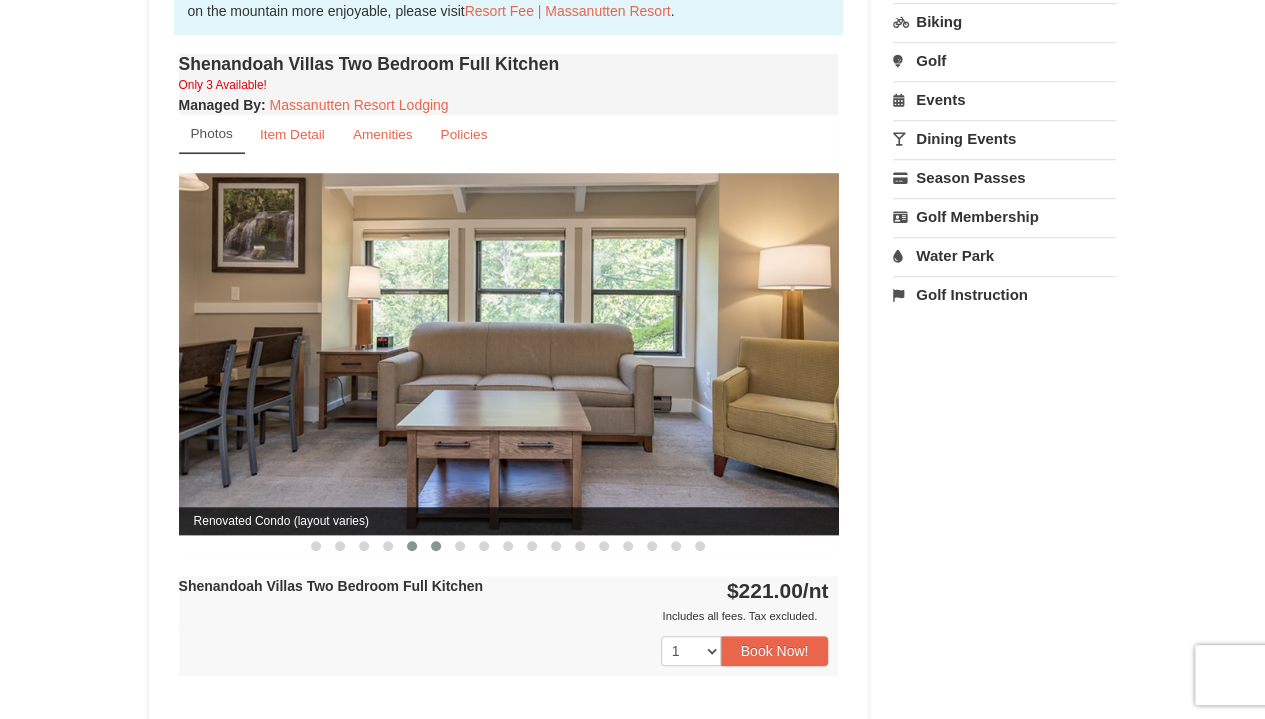 click at bounding box center (436, 546) 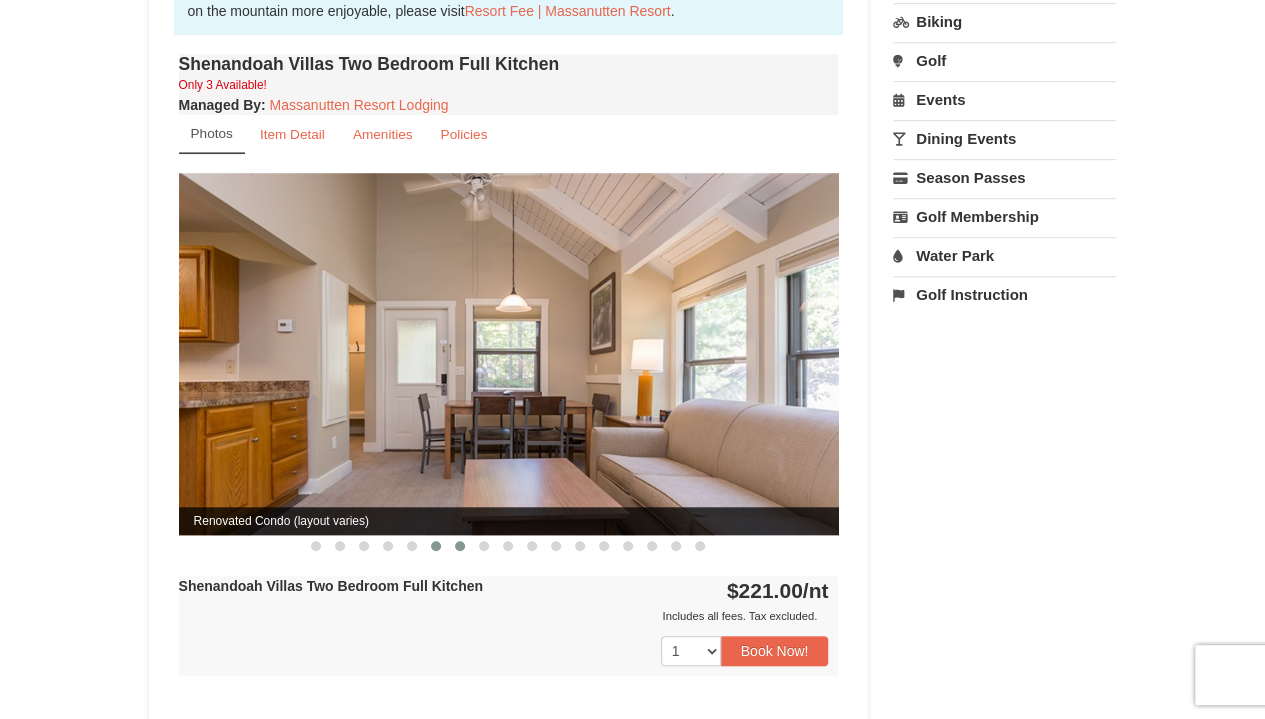 click at bounding box center (460, 546) 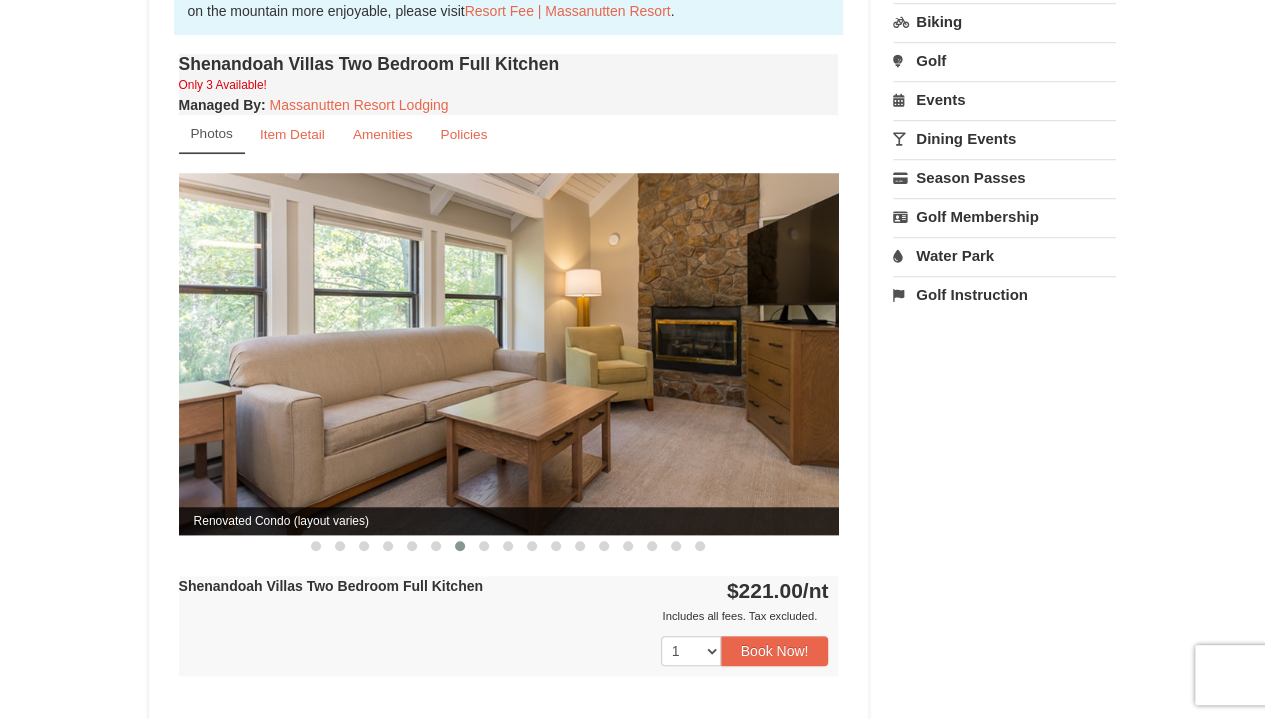 click on "Shenandoah Villas Two Bedroom Full Kitchen
Only 3 Available!
Managed By :   Massanutten Resort Lodging
Photos
Item Detail
Amenities
Policies
Shenandoah Villas
Details  >>" at bounding box center [509, 382] 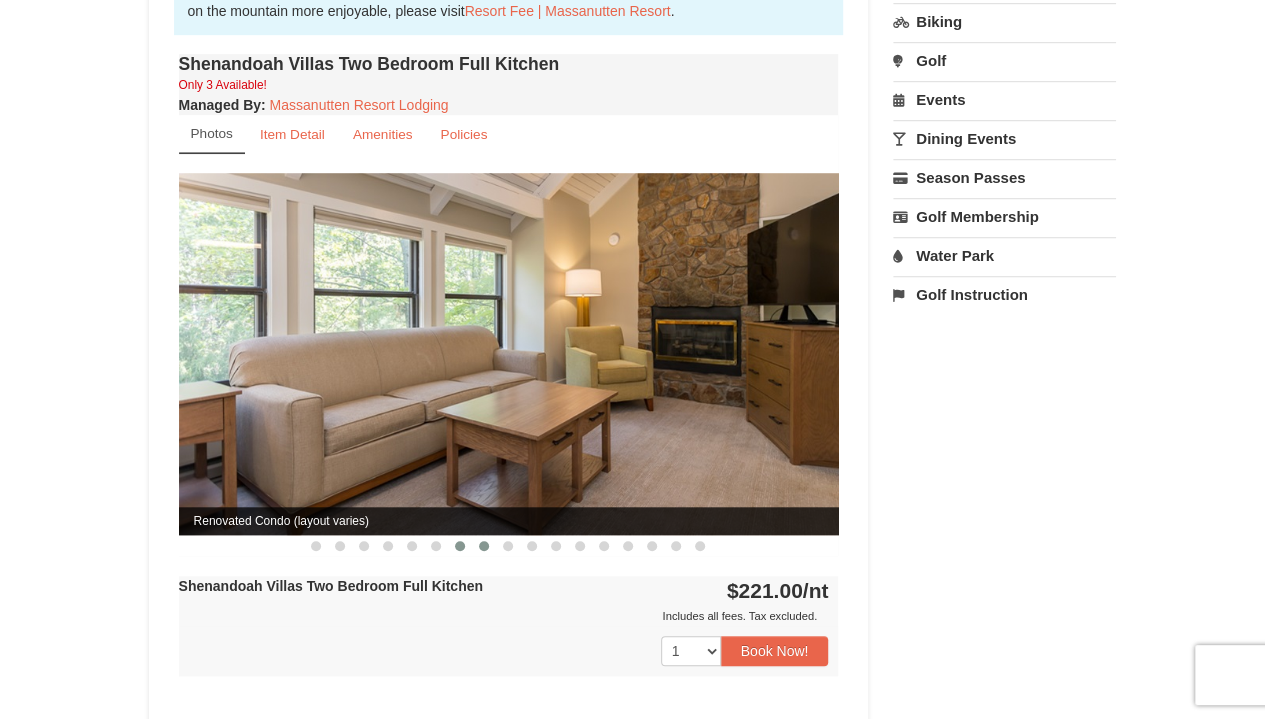 click at bounding box center [484, 546] 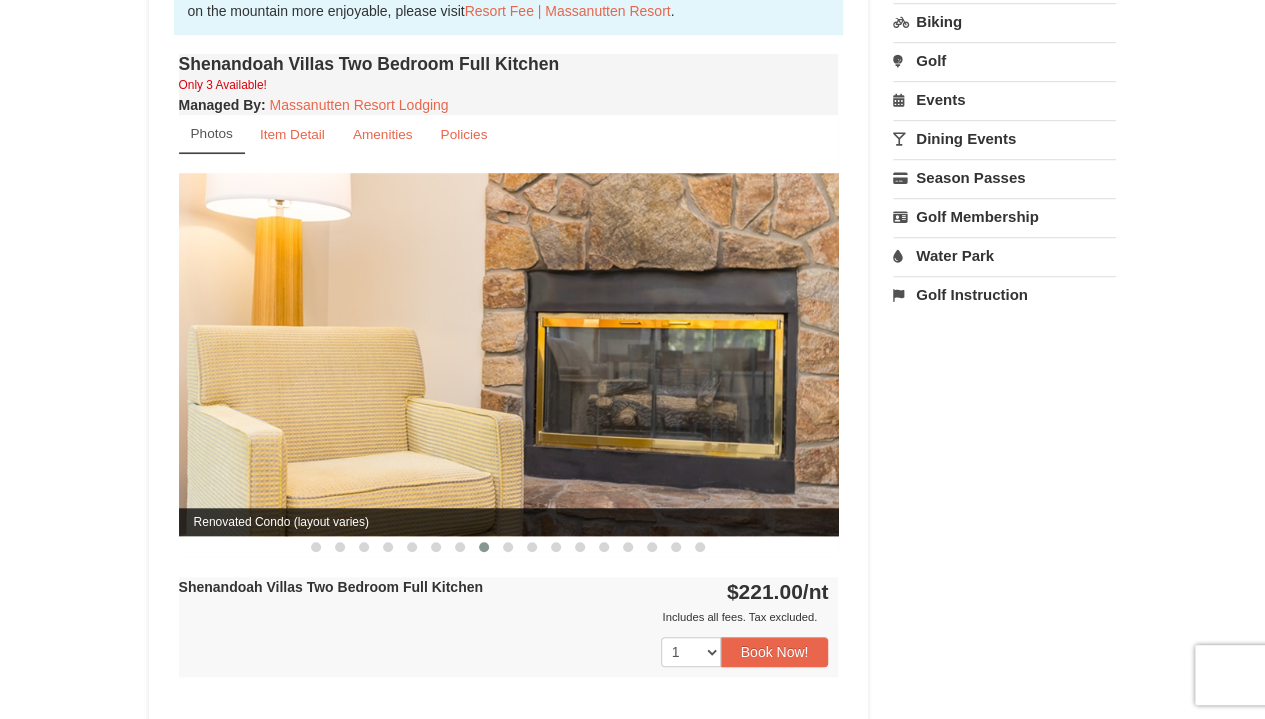 type 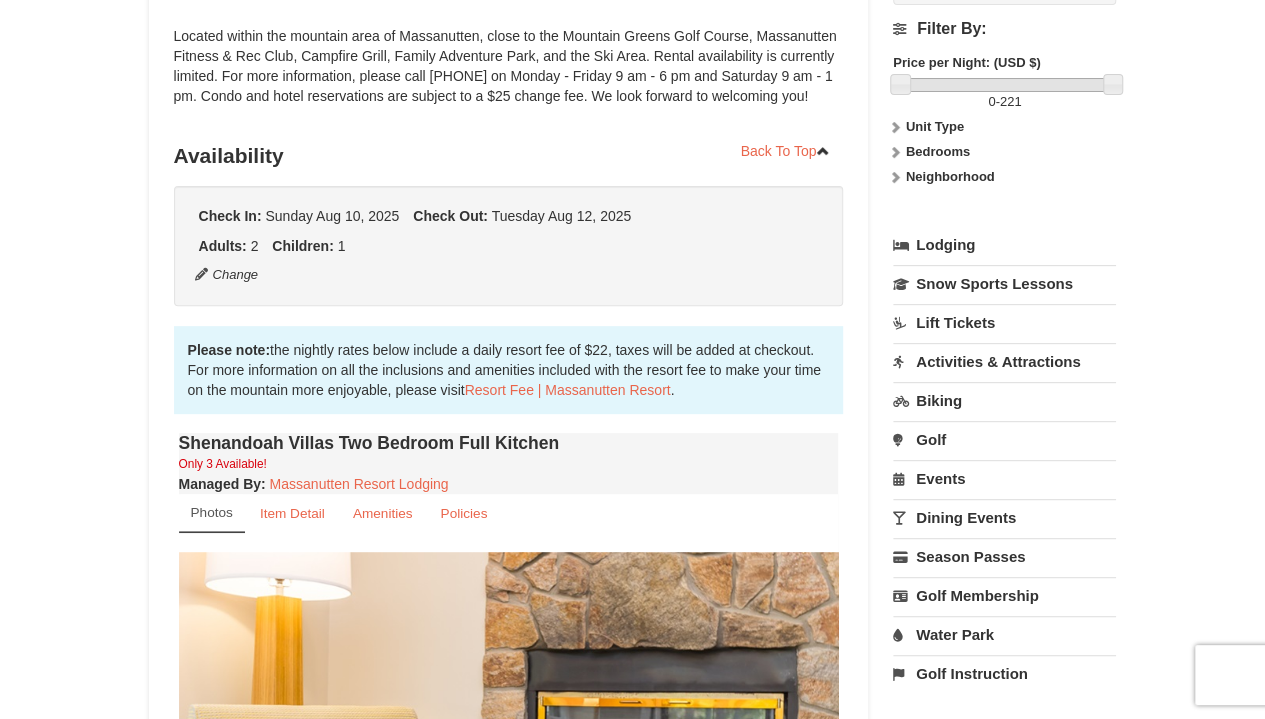 scroll, scrollTop: 271, scrollLeft: 0, axis: vertical 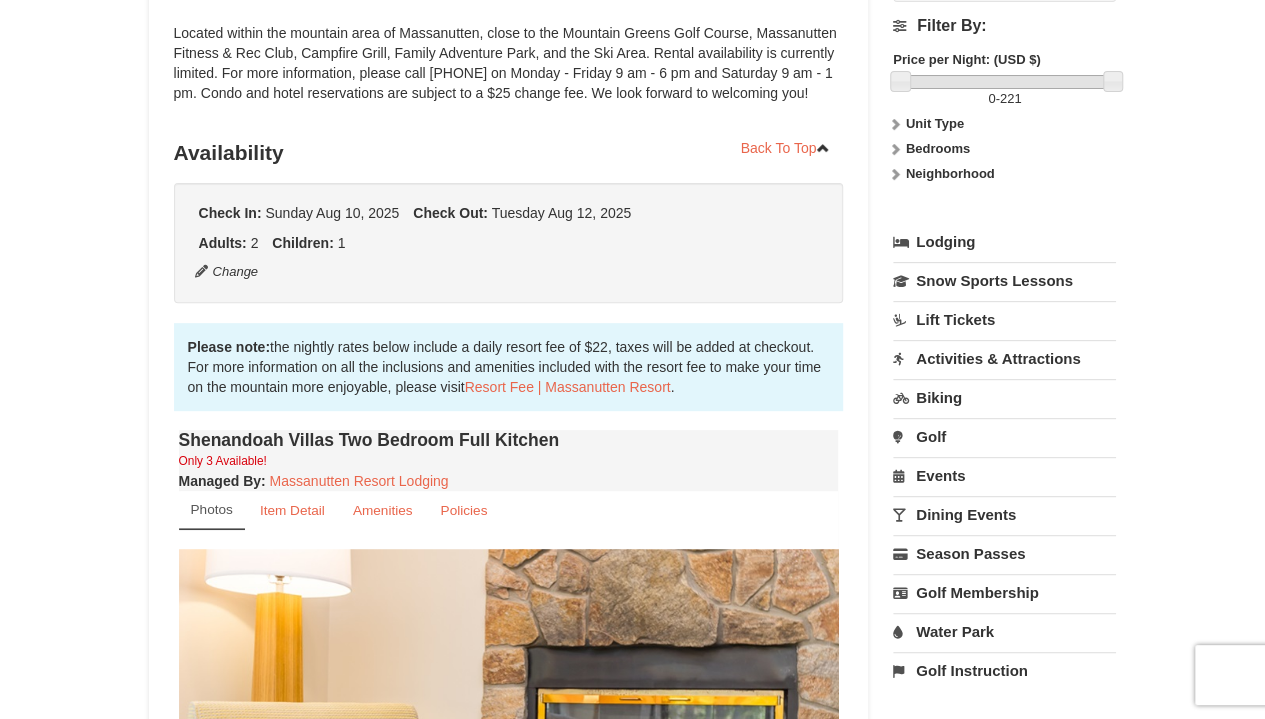 click on "Water Park" at bounding box center [1004, 631] 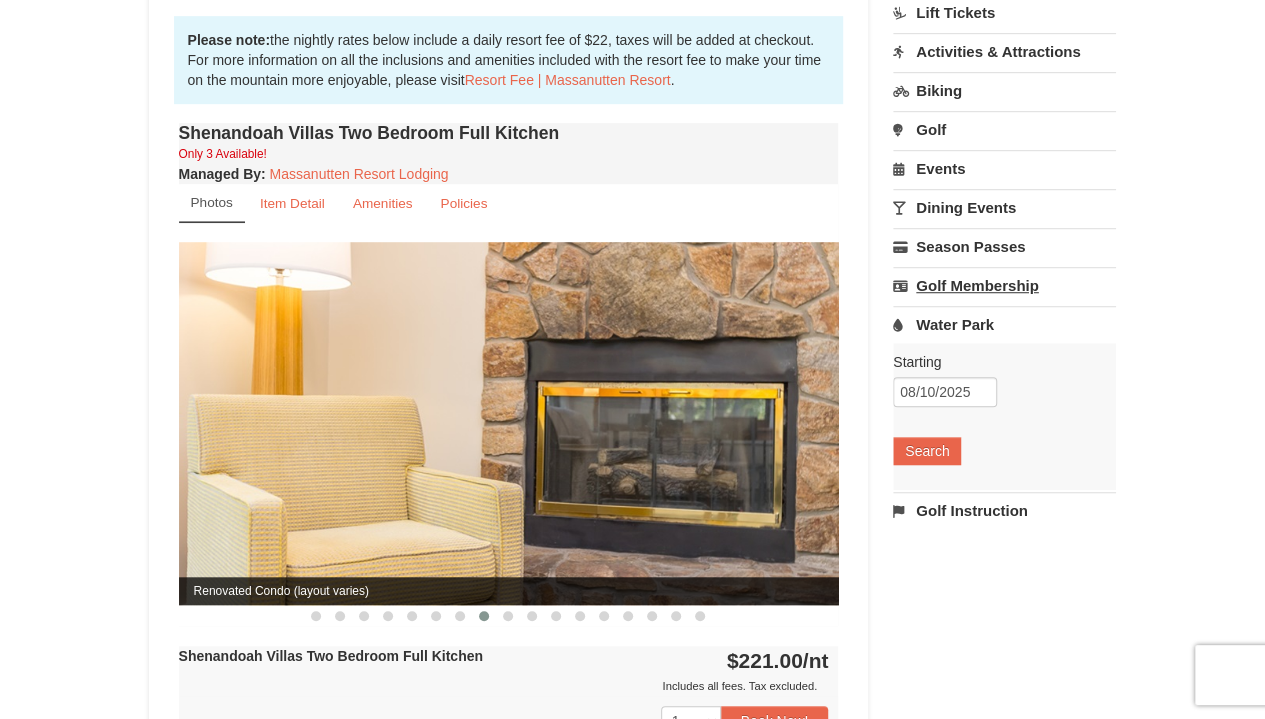 scroll, scrollTop: 583, scrollLeft: 0, axis: vertical 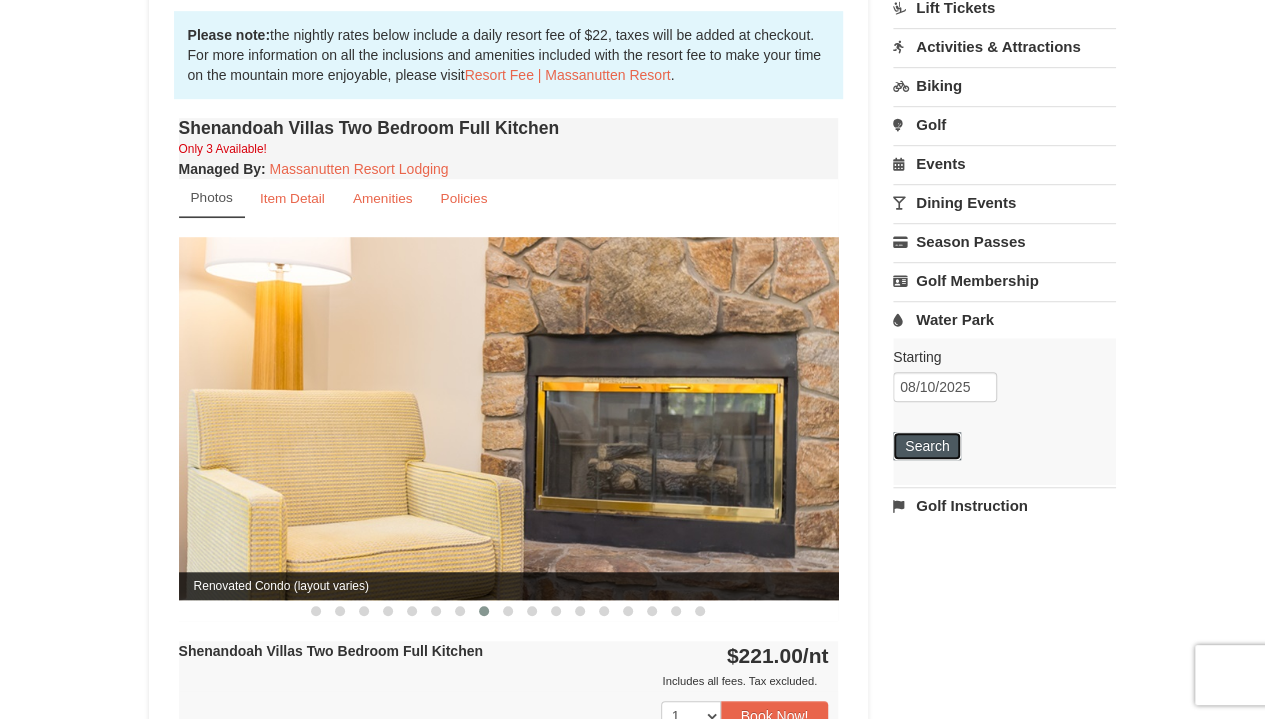 click on "Search" at bounding box center (927, 446) 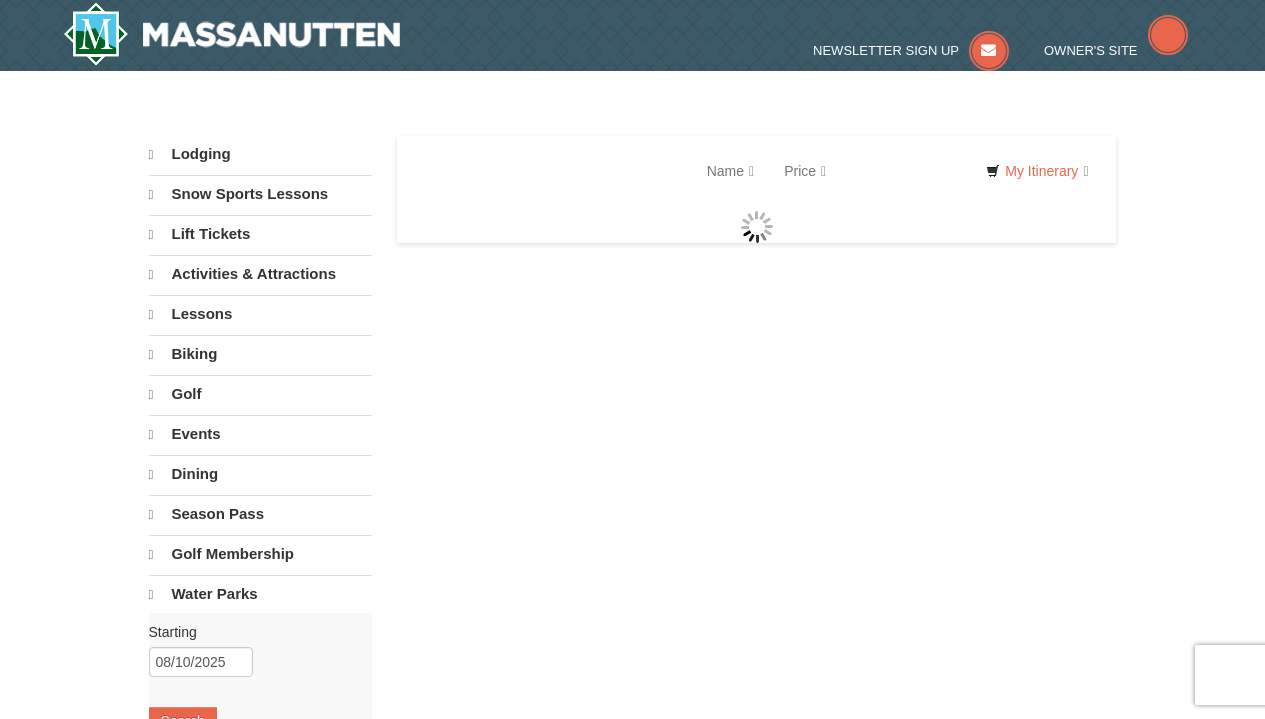 scroll, scrollTop: 0, scrollLeft: 0, axis: both 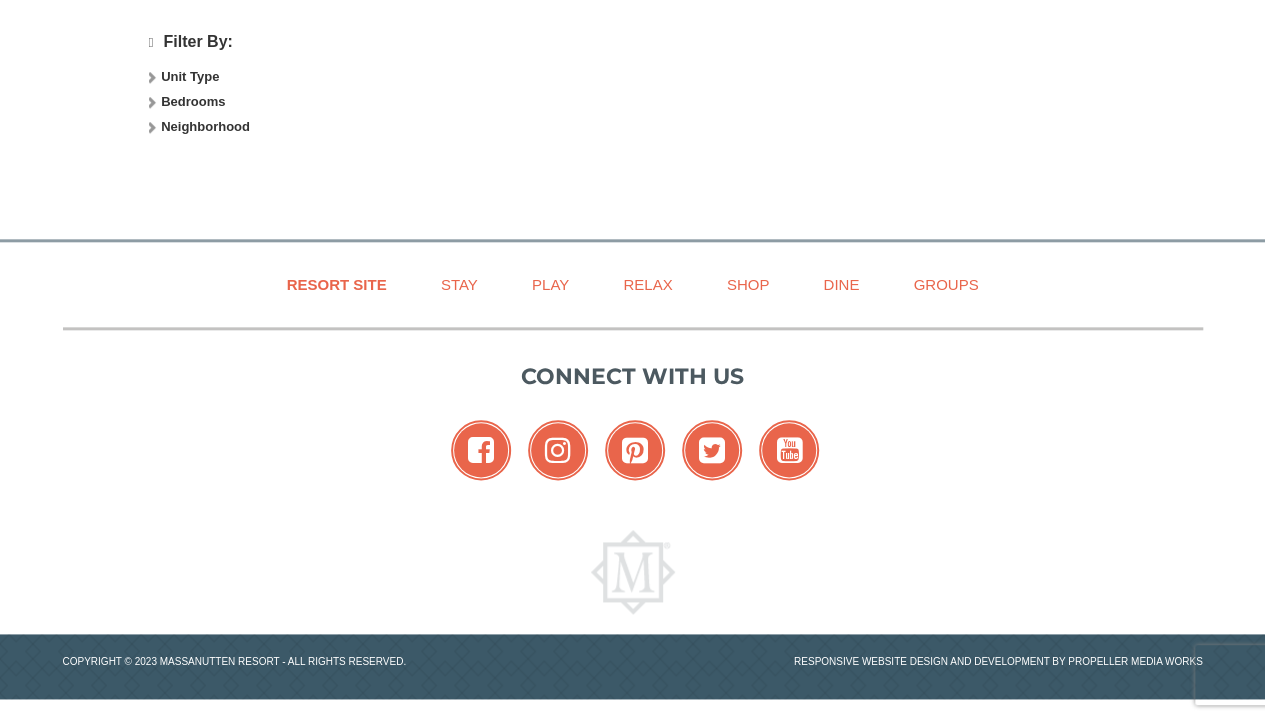 select on "8" 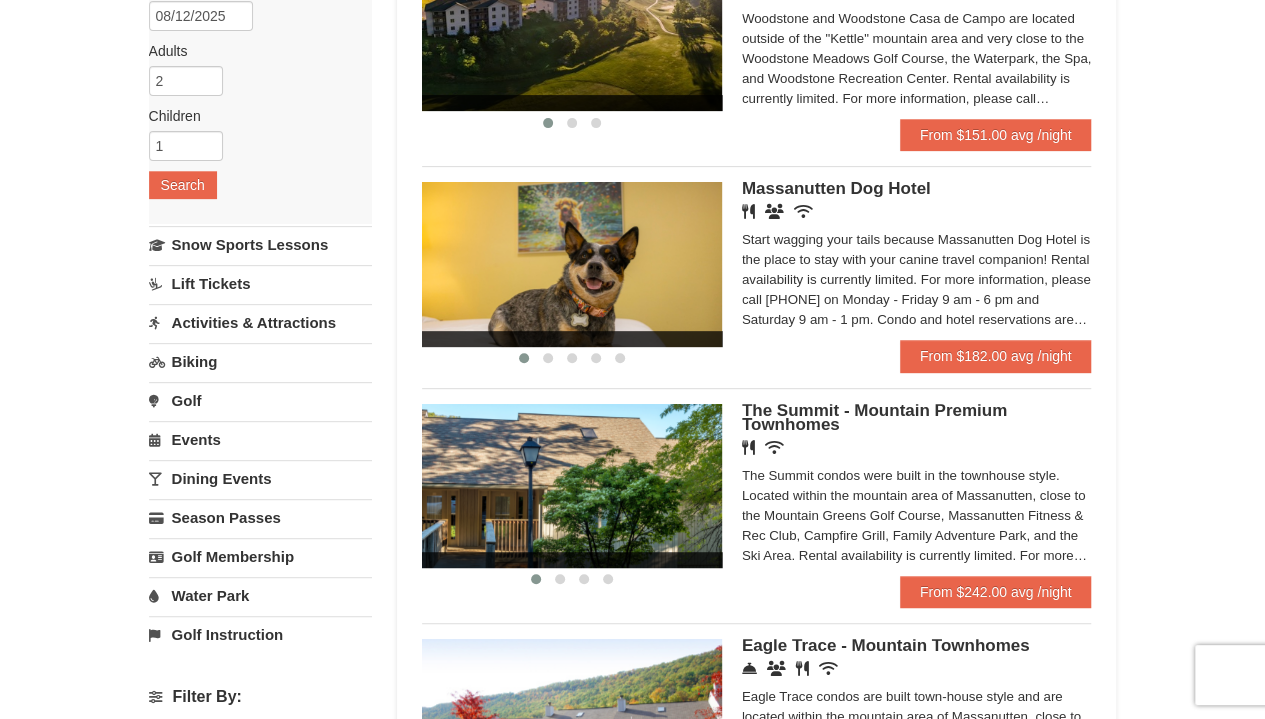 scroll, scrollTop: 0, scrollLeft: 0, axis: both 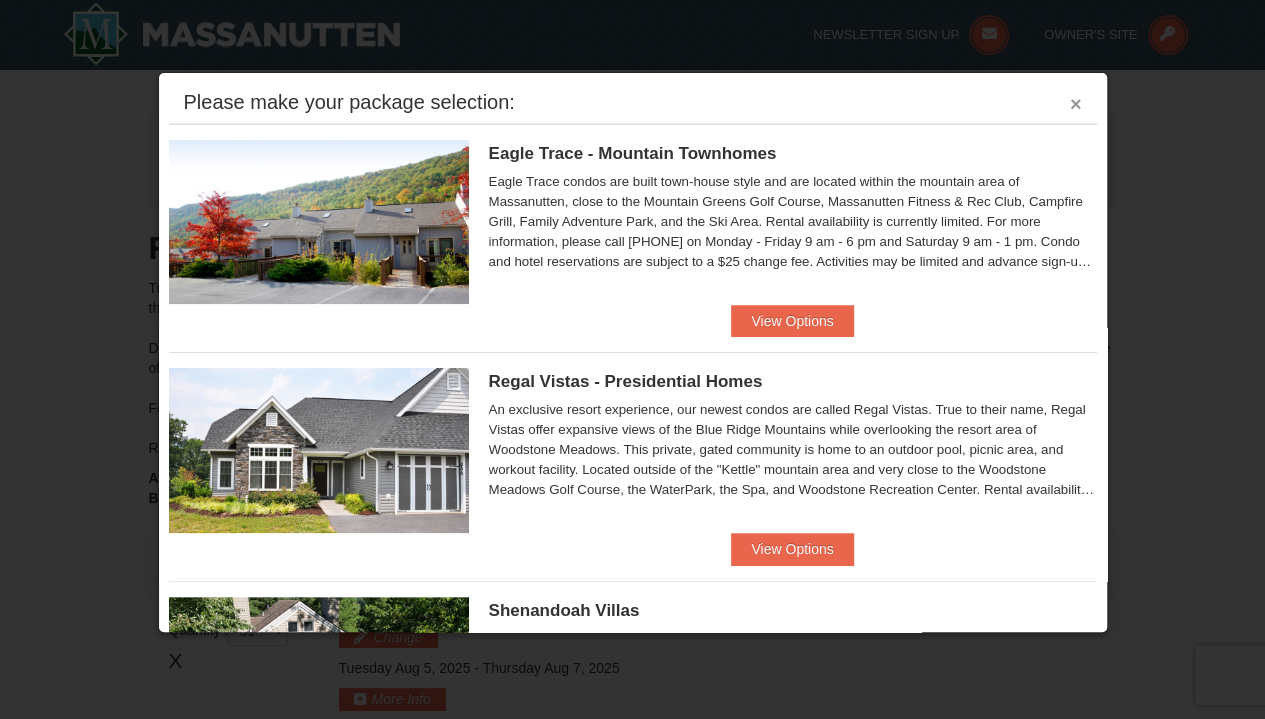 click on "×" at bounding box center (1076, 104) 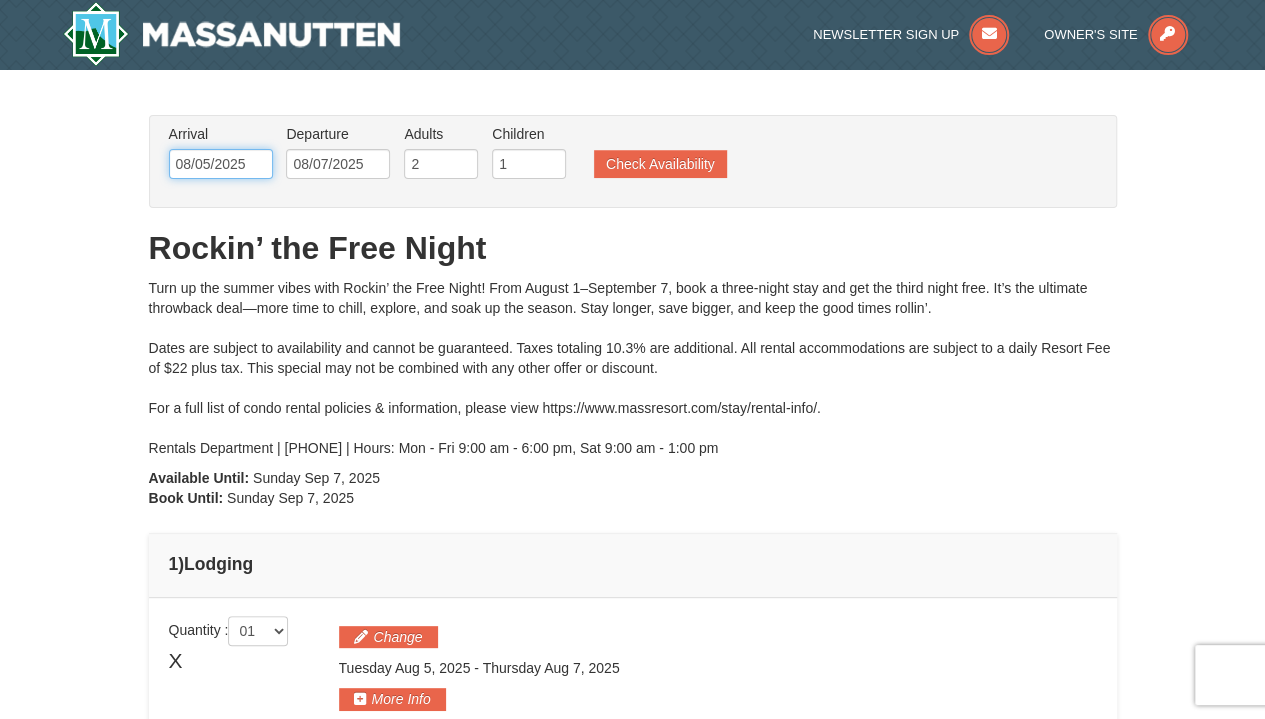 click on "08/05/2025" at bounding box center (221, 164) 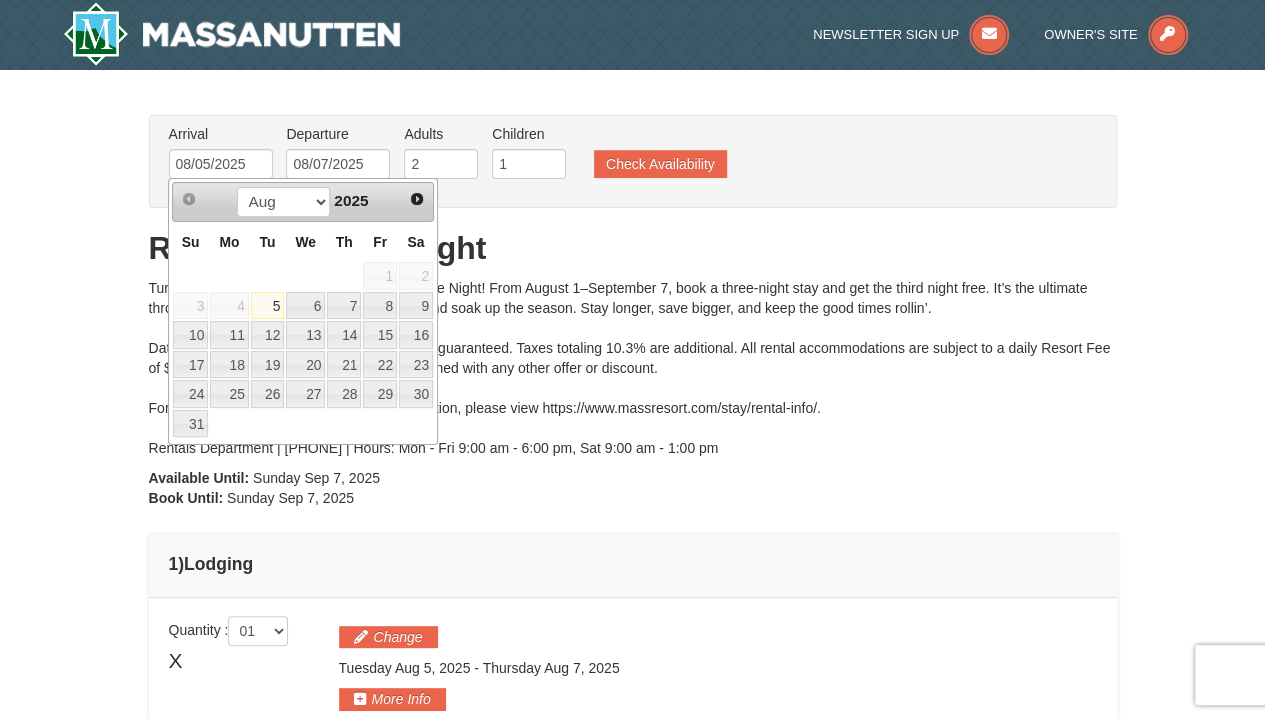 click on "Turn up the summer vibes with Rockin’ the Free Night! From August 1–September 7, book a three-night stay and get the third night free. It’s the ultimate throwback deal—more time to chill, explore, and soak up the season. Stay longer, save bigger, and keep the good times rollin’. Dates are subject to availability and cannot be guaranteed. Taxes totaling 10.3% are additional. All rental accommodations are subject to a daily Resort Fee of $22 plus tax. This special may not be combined with any other offer or discount.   For a full list of condo rental policies & information, please view https://www.massresort.com/stay/rental-info/. Rentals Department | [PHONE] | Hours: Mon - Fri 9:00 am - 6:00 pm, Sat 9:00 am - 1:00 pm" at bounding box center [633, 368] 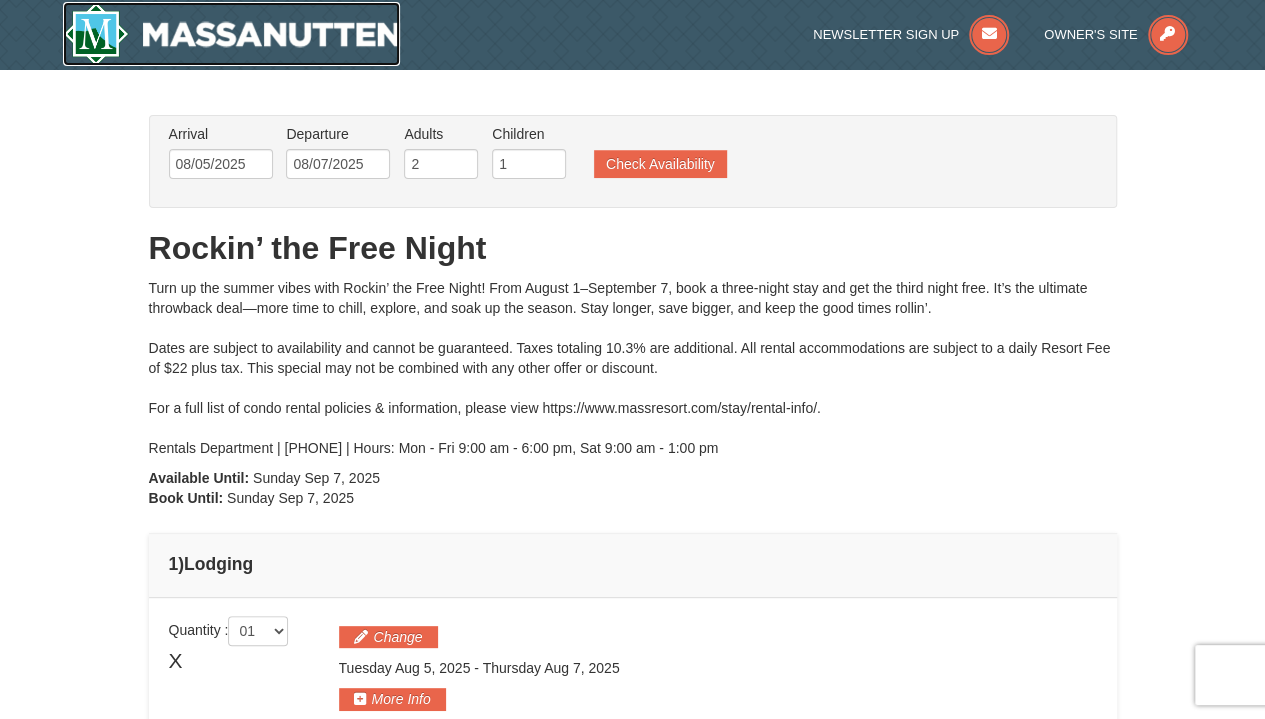 click at bounding box center (232, 34) 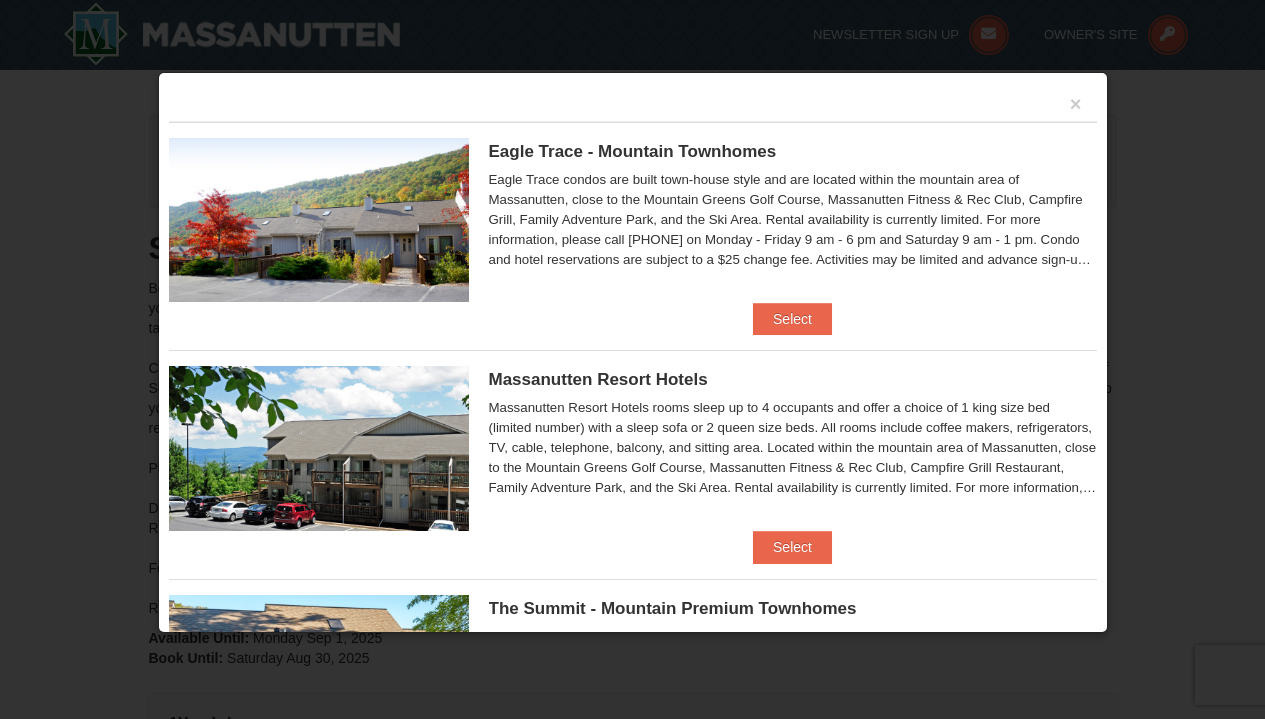 scroll, scrollTop: 769, scrollLeft: 0, axis: vertical 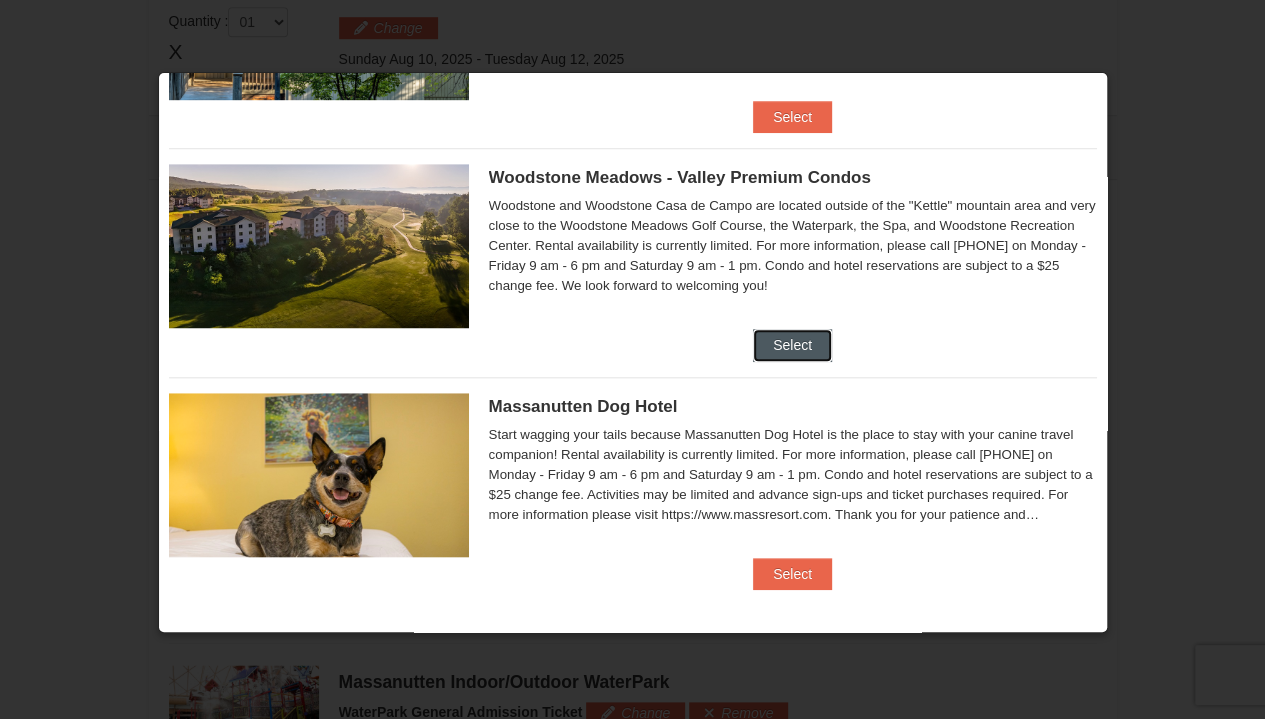 click on "Select" at bounding box center [792, 345] 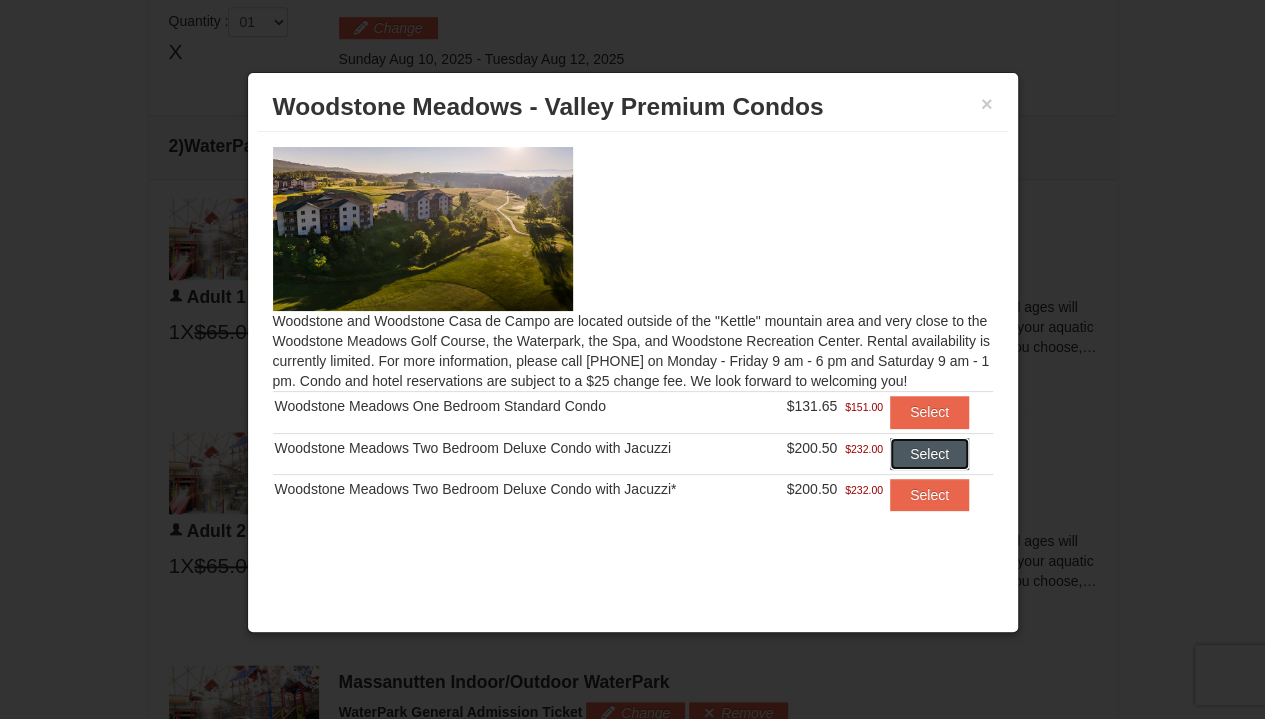 click on "Select" at bounding box center [929, 454] 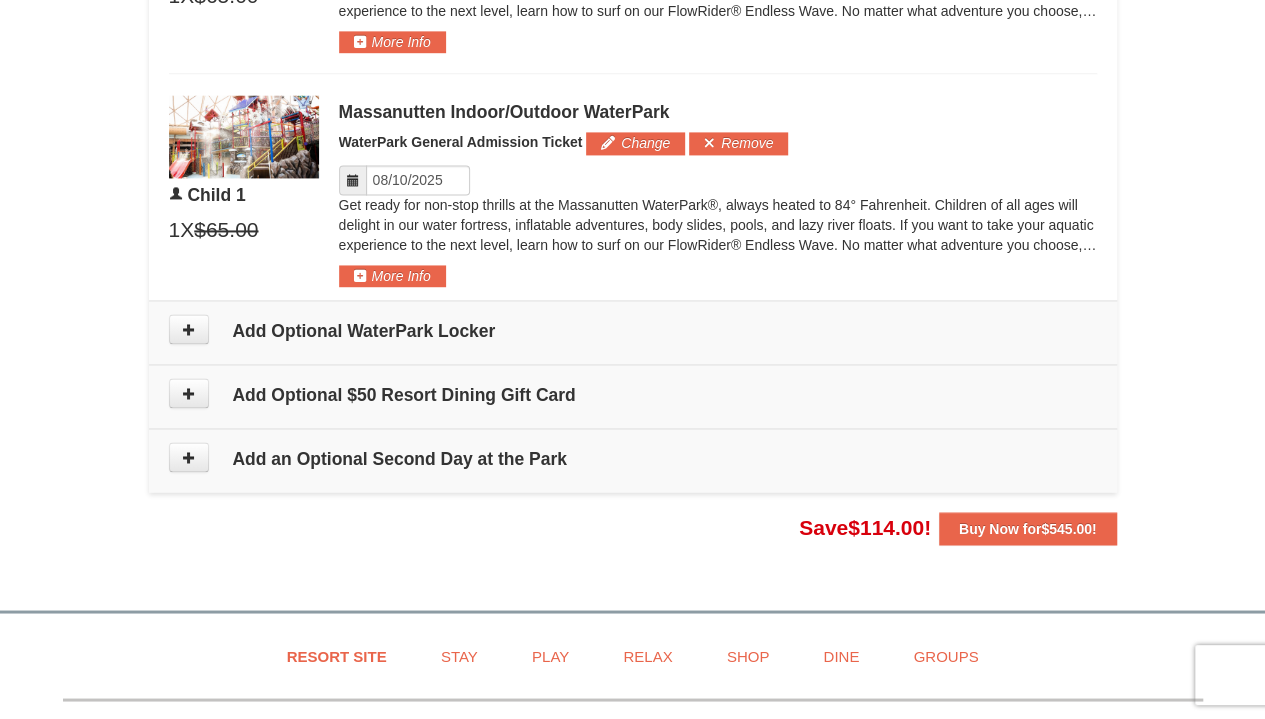 scroll, scrollTop: 1427, scrollLeft: 0, axis: vertical 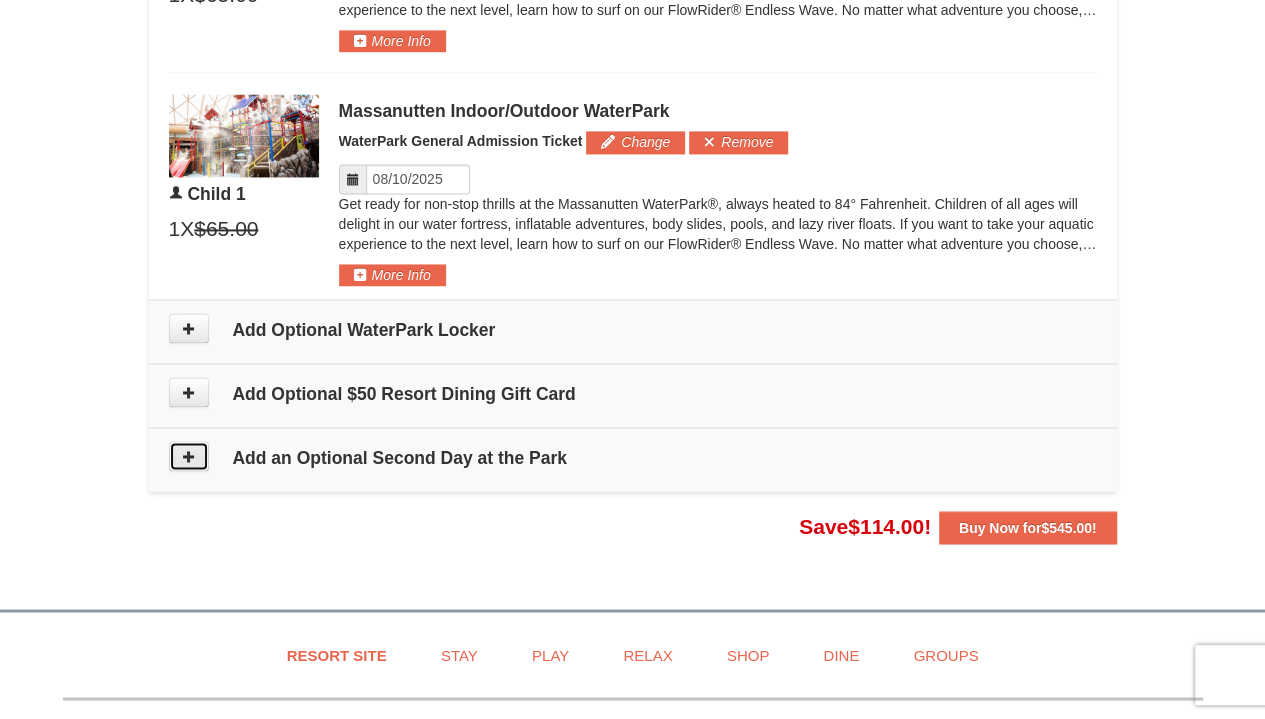 click at bounding box center [189, 456] 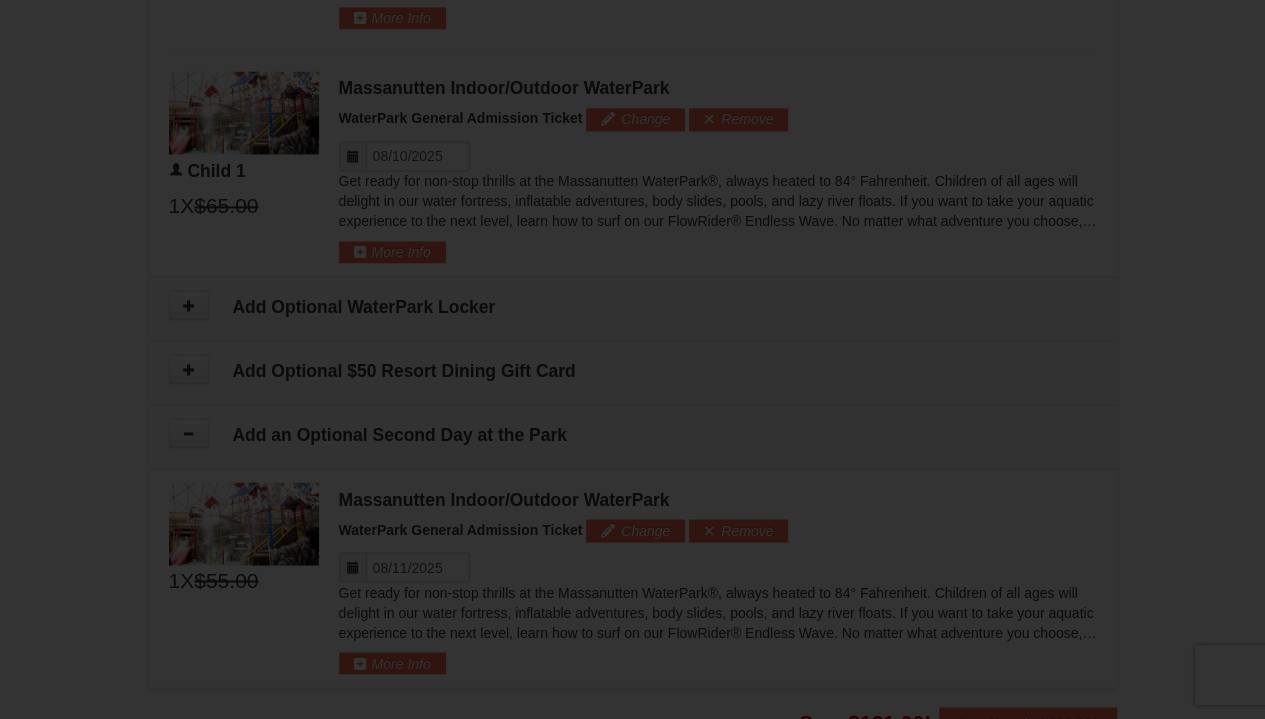 scroll, scrollTop: 1620, scrollLeft: 0, axis: vertical 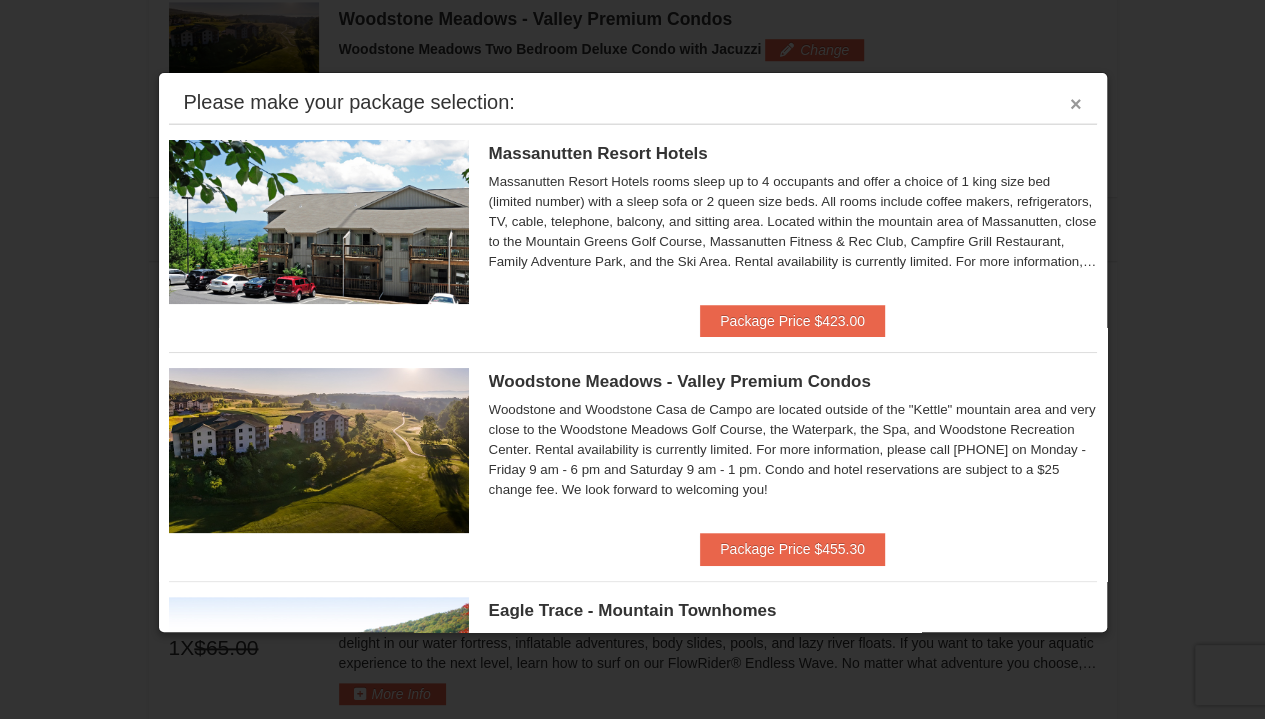 click on "×" at bounding box center [1076, 104] 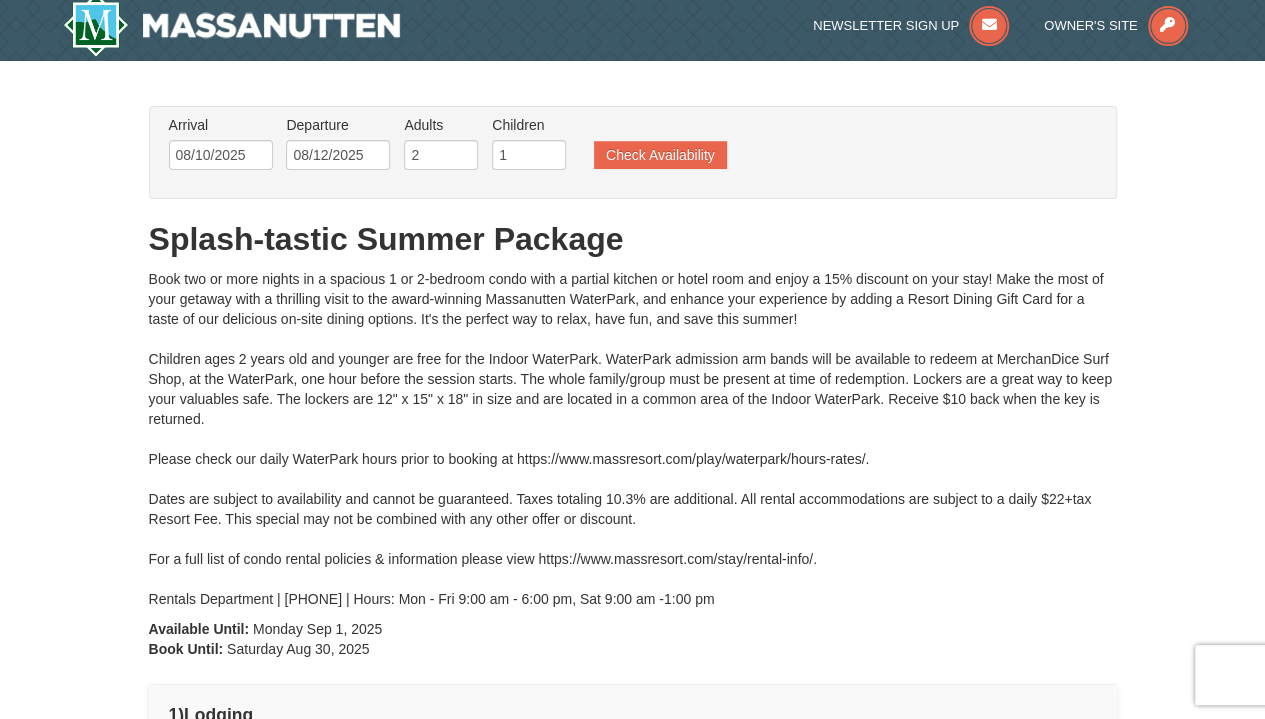 scroll, scrollTop: 0, scrollLeft: 0, axis: both 